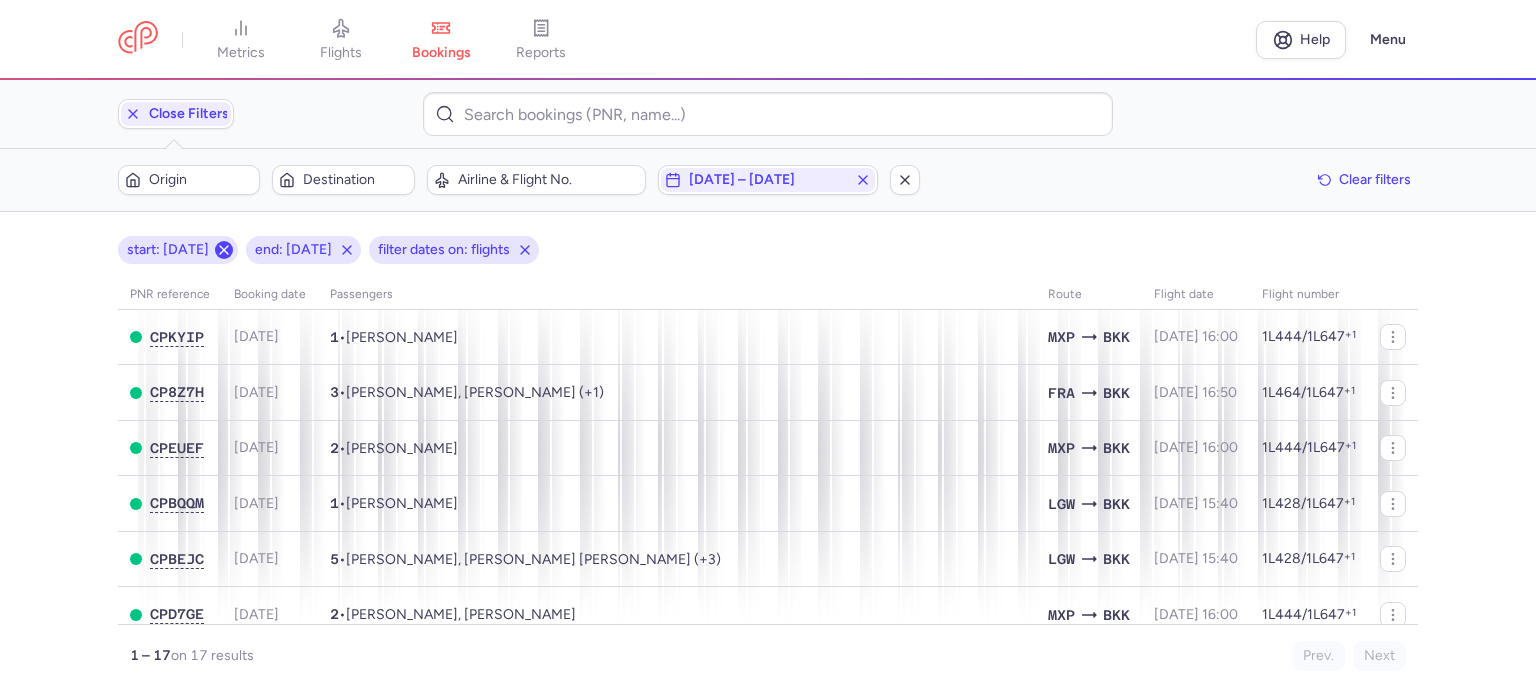 scroll, scrollTop: 0, scrollLeft: 0, axis: both 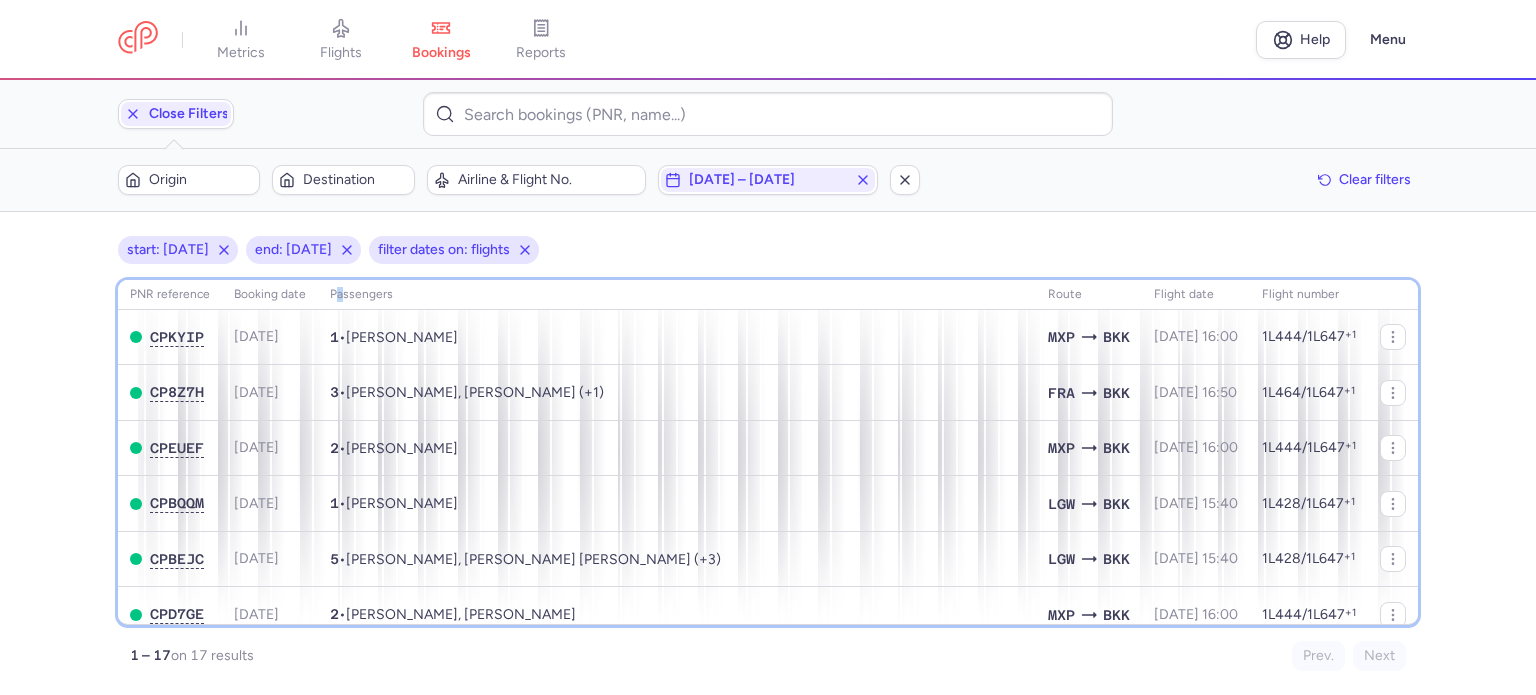 click on "Passengers" 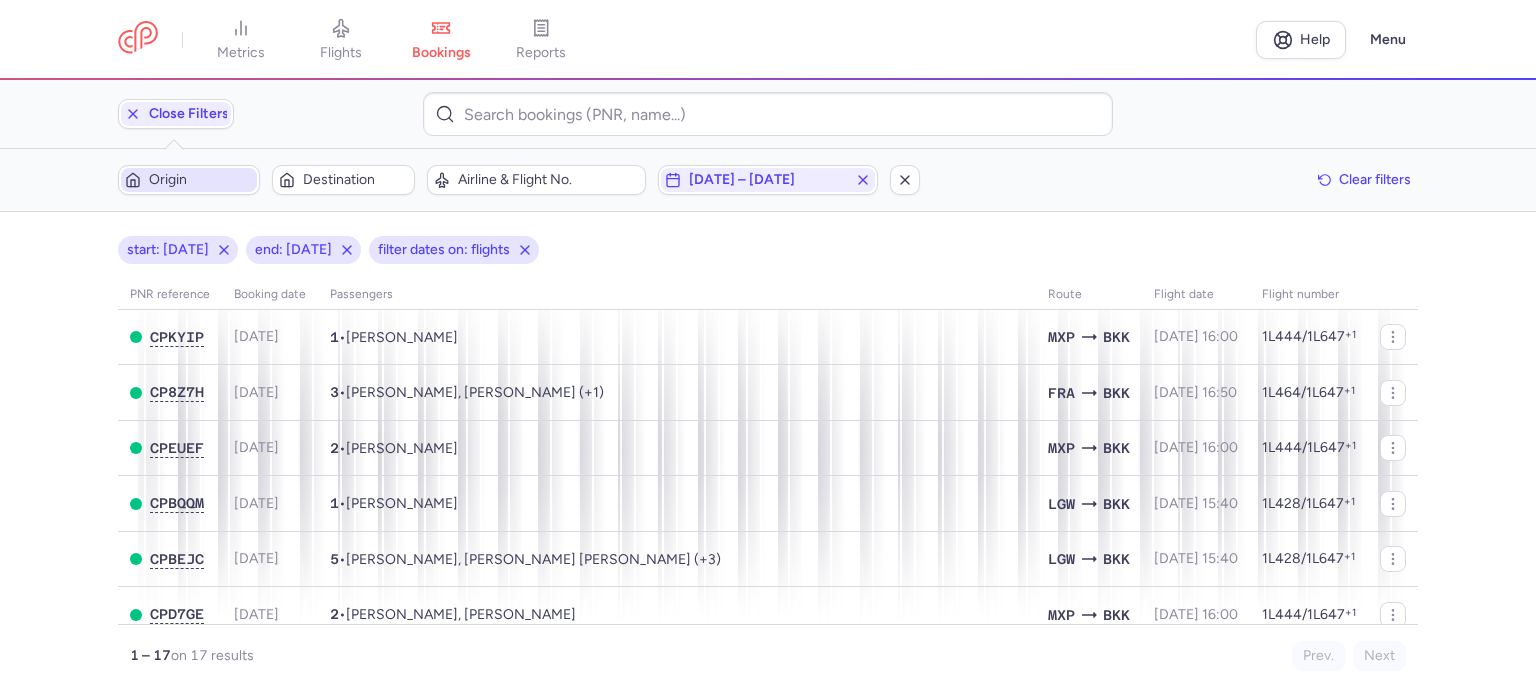 click on "Origin" at bounding box center (201, 180) 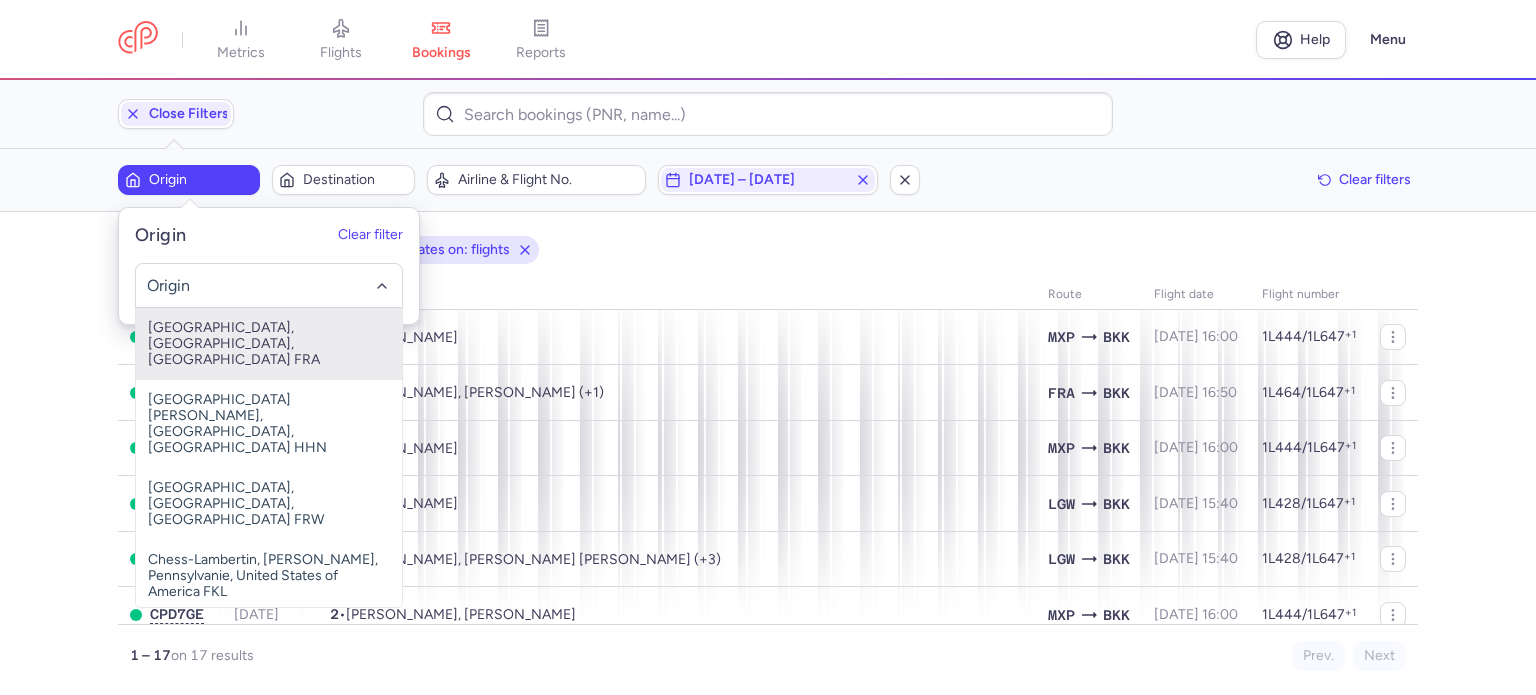 click on "[GEOGRAPHIC_DATA], [GEOGRAPHIC_DATA], [GEOGRAPHIC_DATA] FRA" at bounding box center [269, 344] 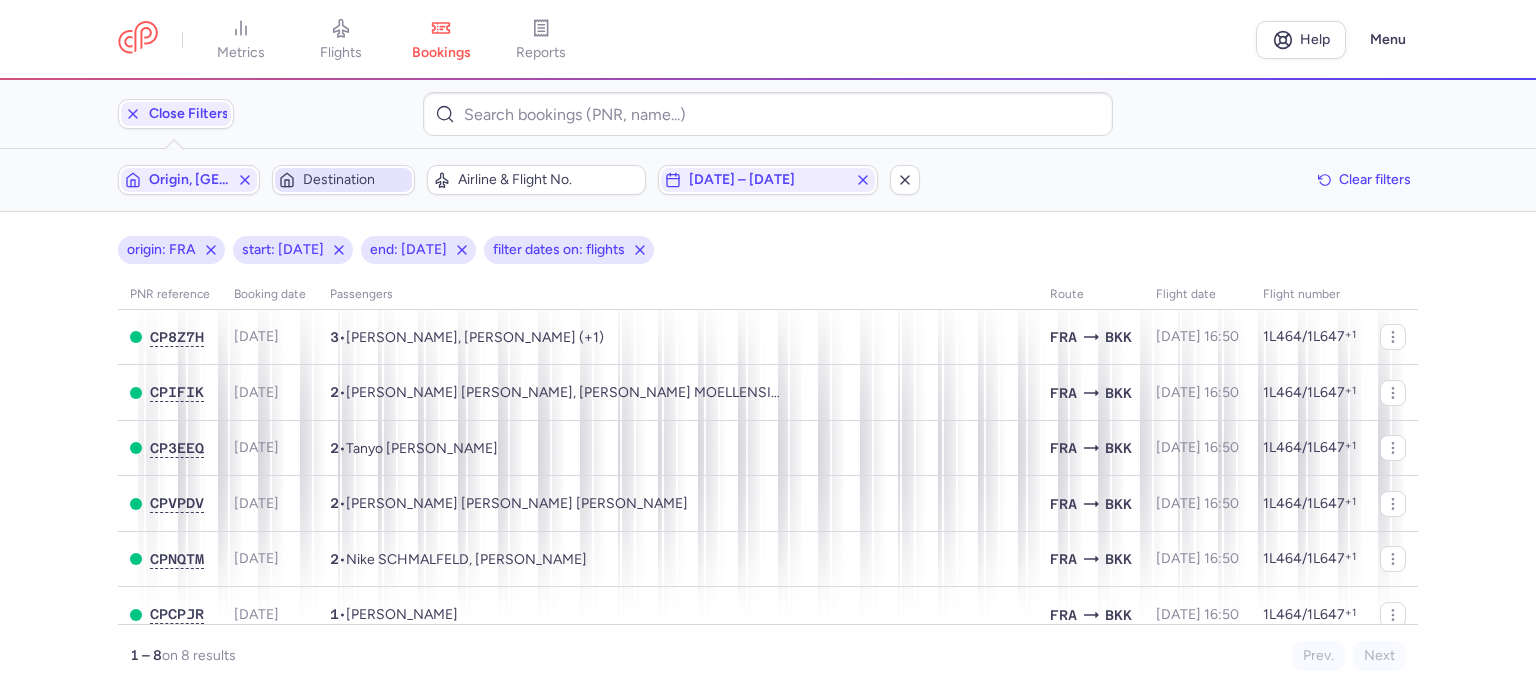 click on "Destination" at bounding box center (343, 180) 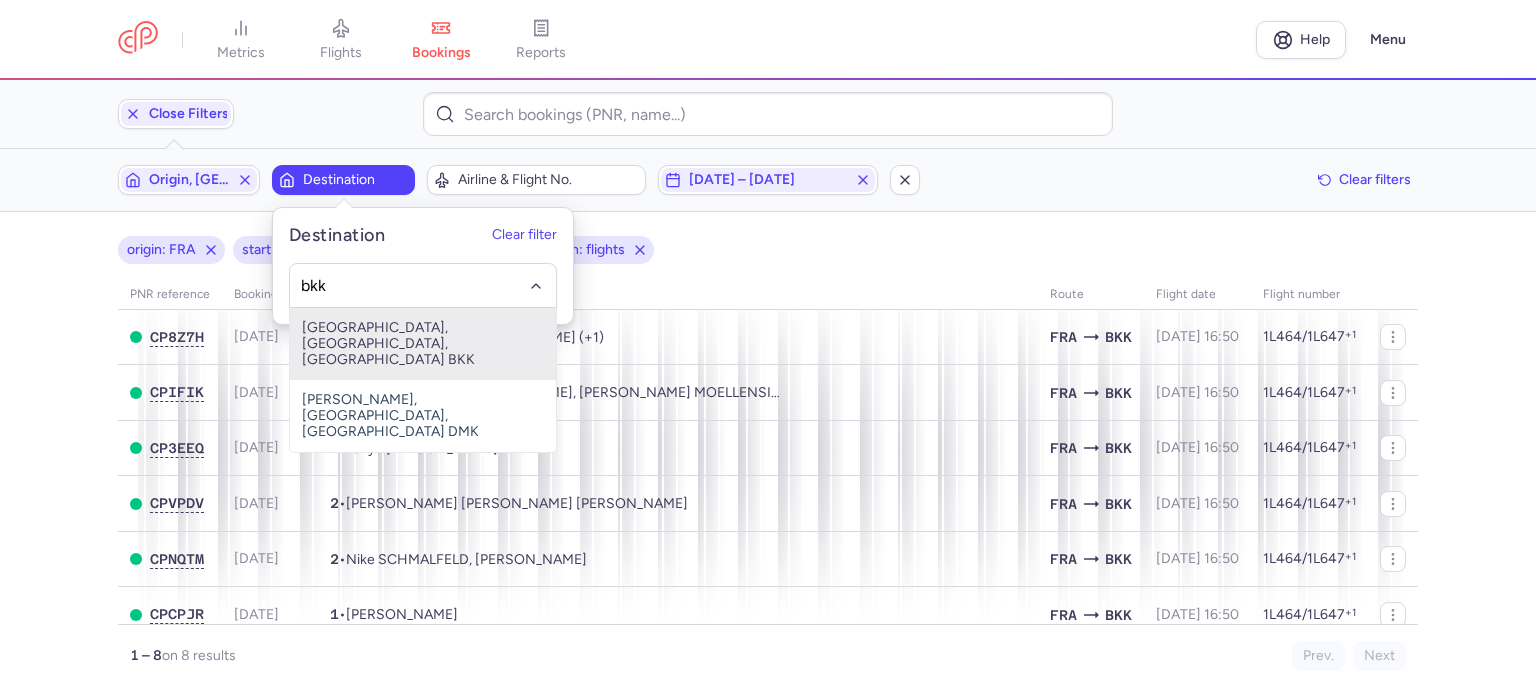 click on "[GEOGRAPHIC_DATA], [GEOGRAPHIC_DATA], [GEOGRAPHIC_DATA] BKK" at bounding box center [423, 344] 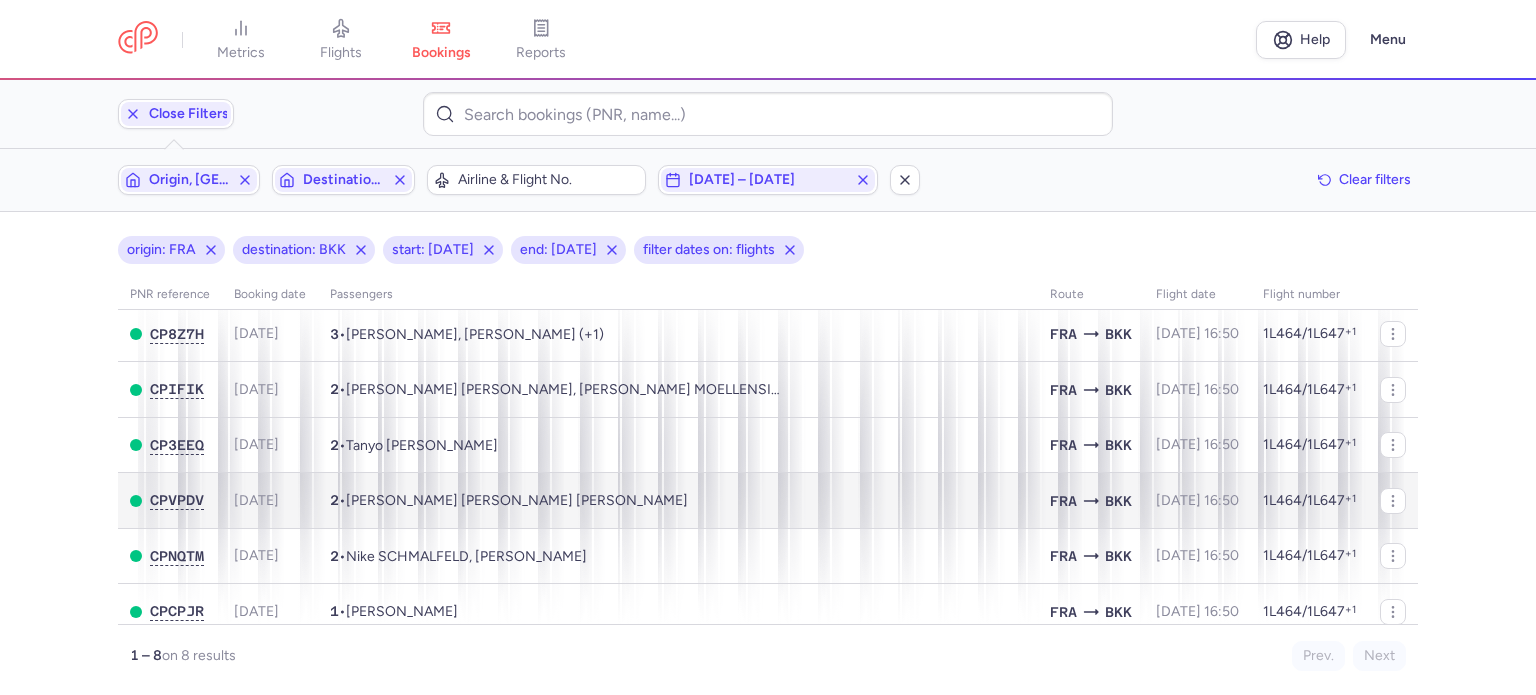scroll, scrollTop: 0, scrollLeft: 0, axis: both 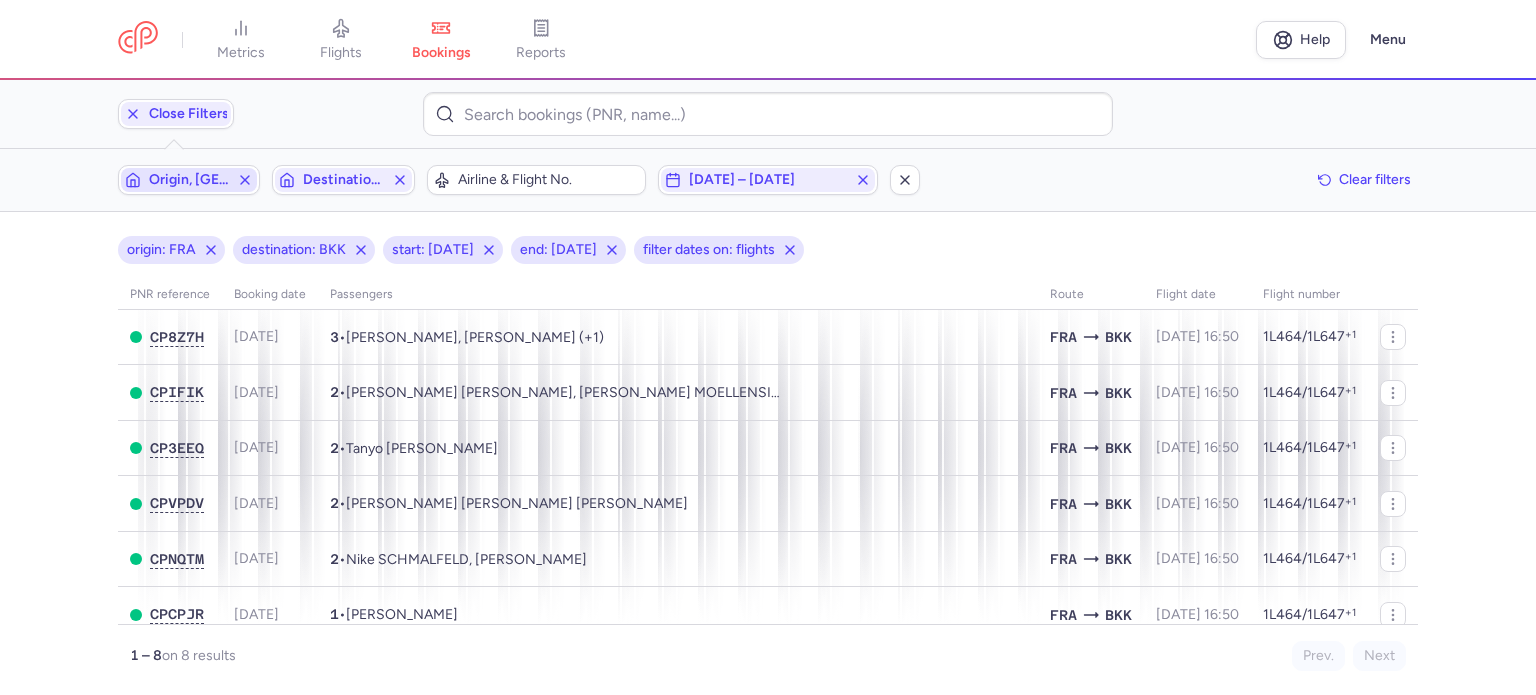 click on "Origin, [GEOGRAPHIC_DATA]" at bounding box center [189, 180] 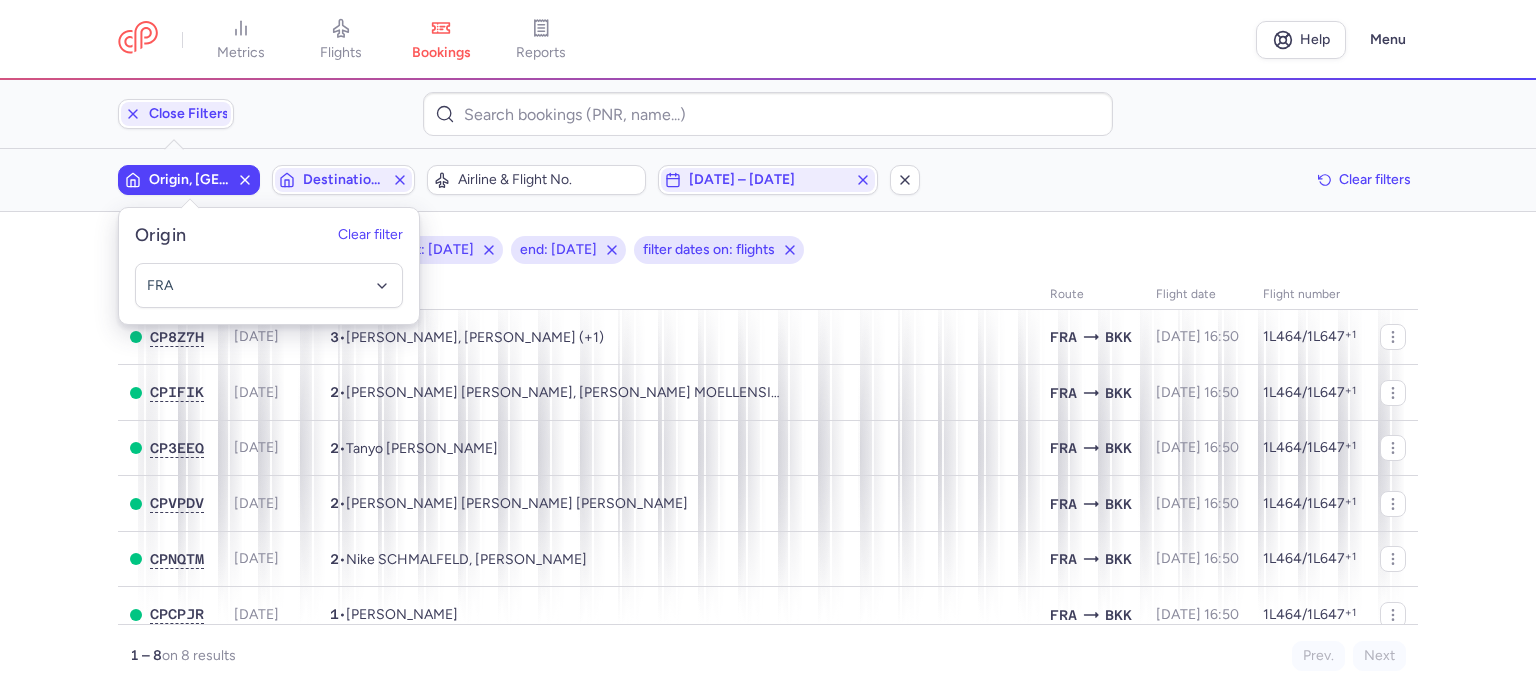 click 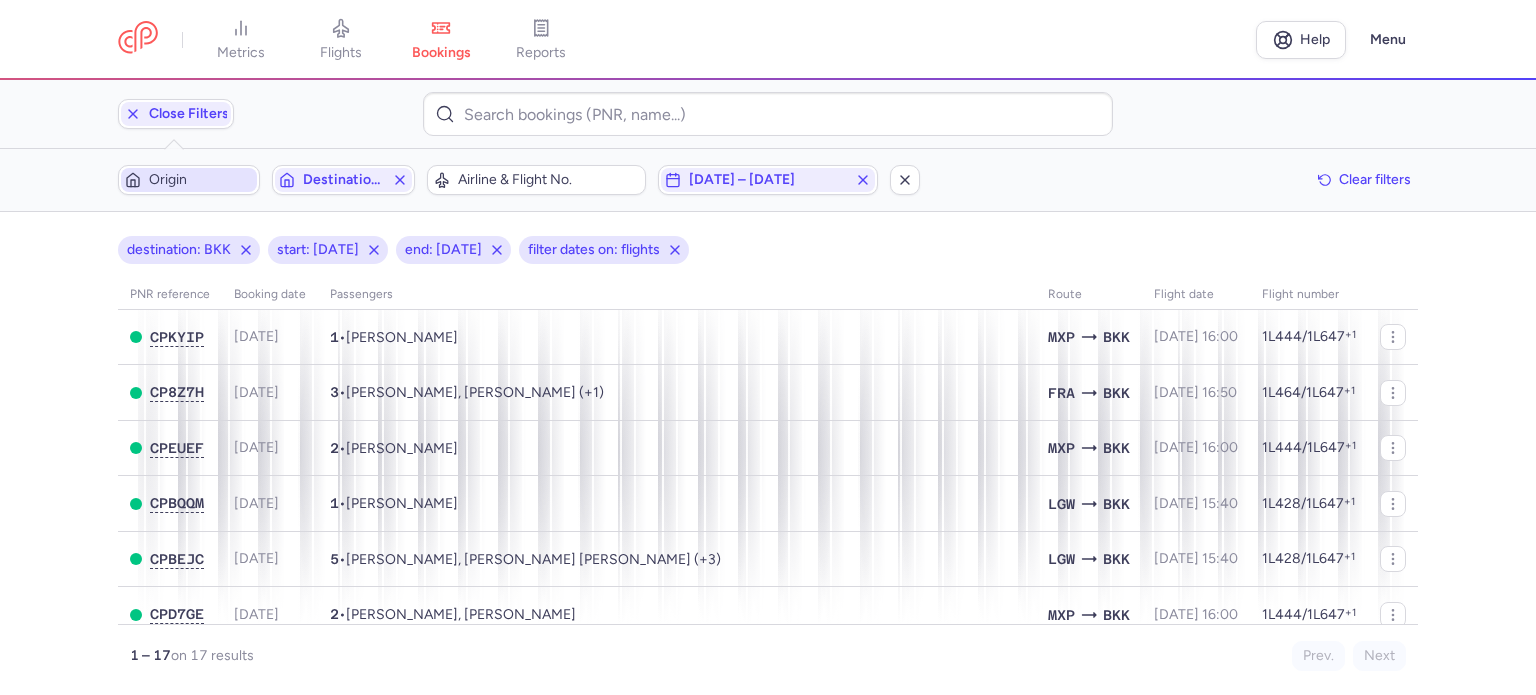 click on "Origin" at bounding box center (201, 180) 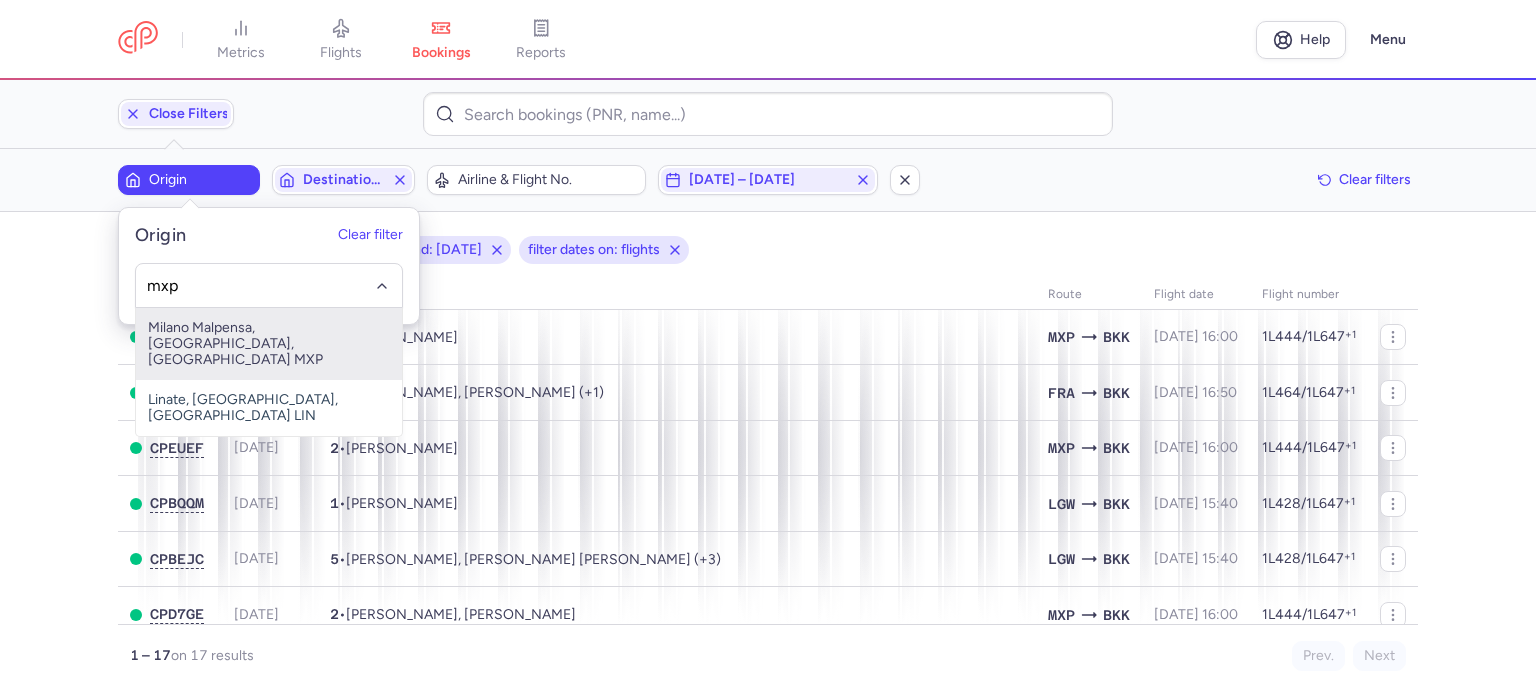 click on "Milano Malpensa, [GEOGRAPHIC_DATA], [GEOGRAPHIC_DATA] MXP" at bounding box center [269, 344] 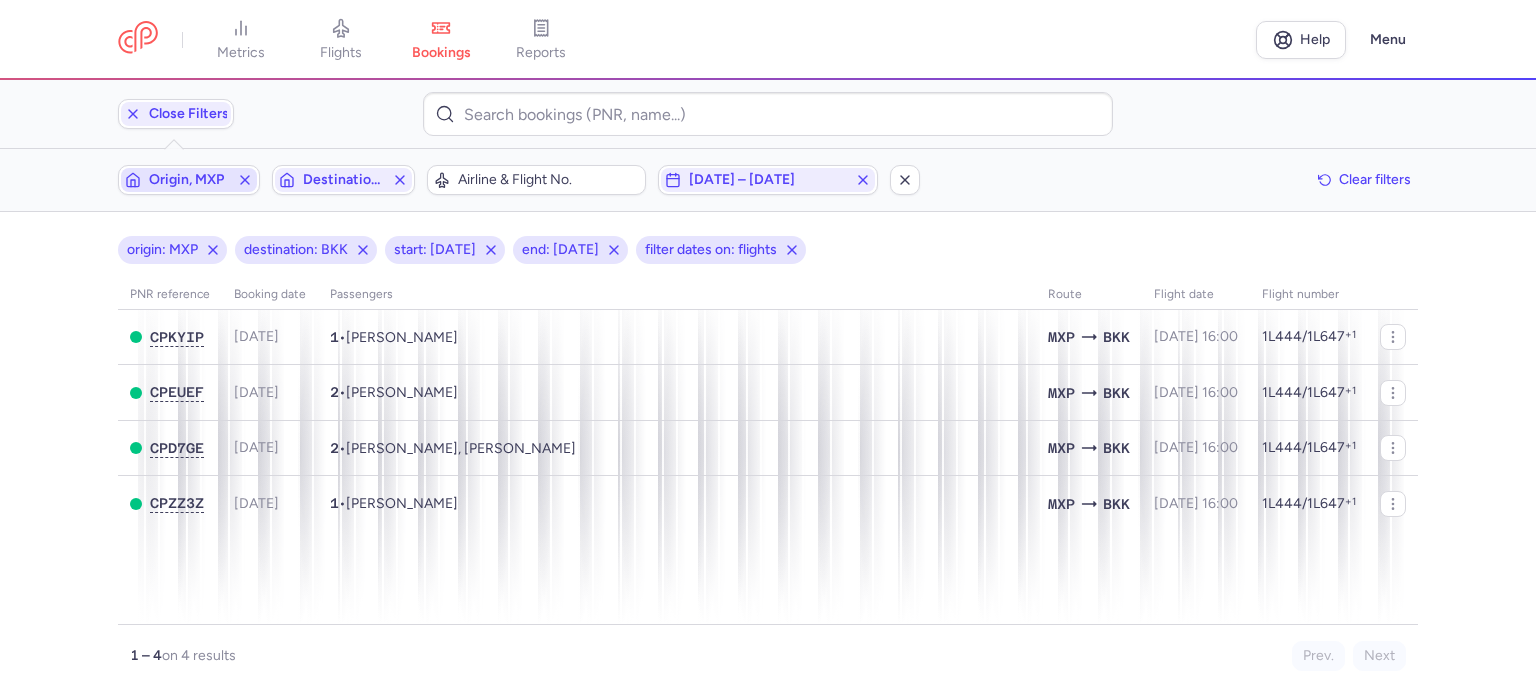 click 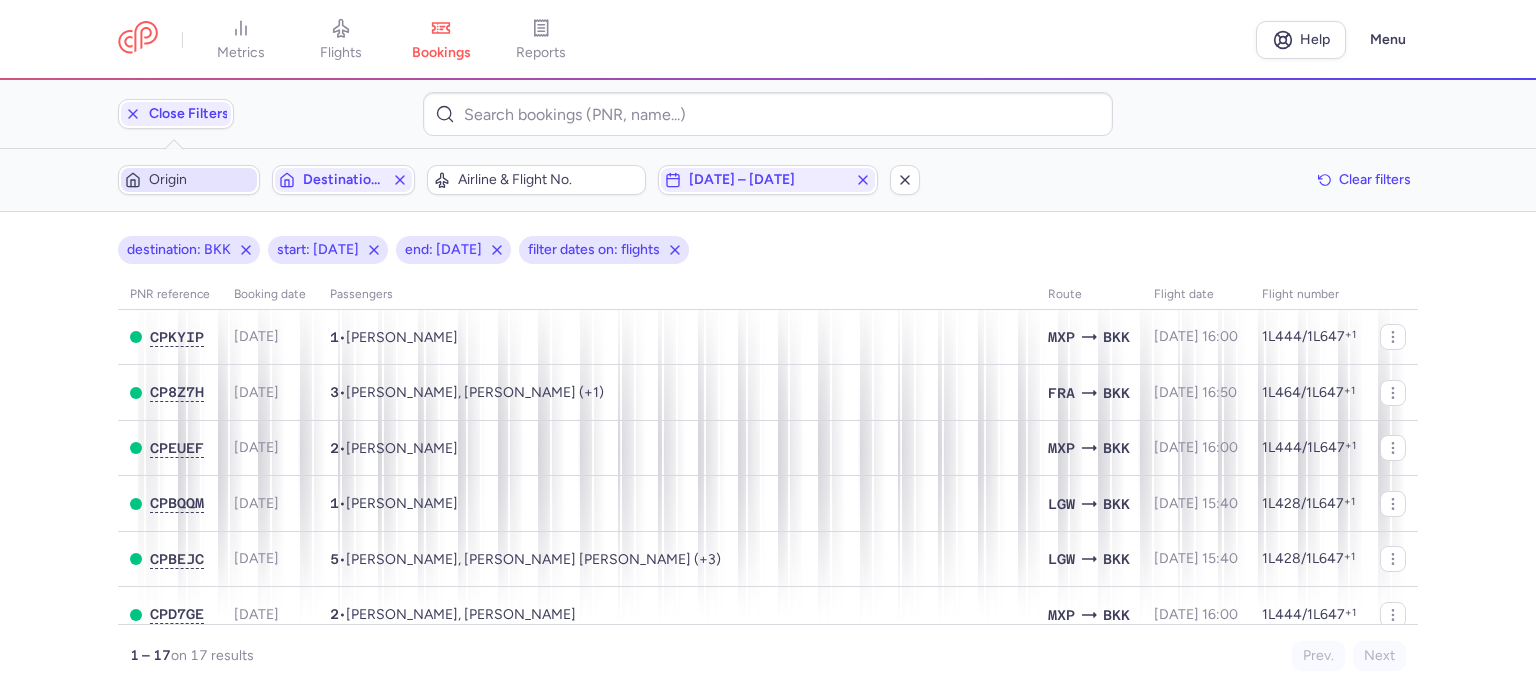 click on "Origin" at bounding box center [201, 180] 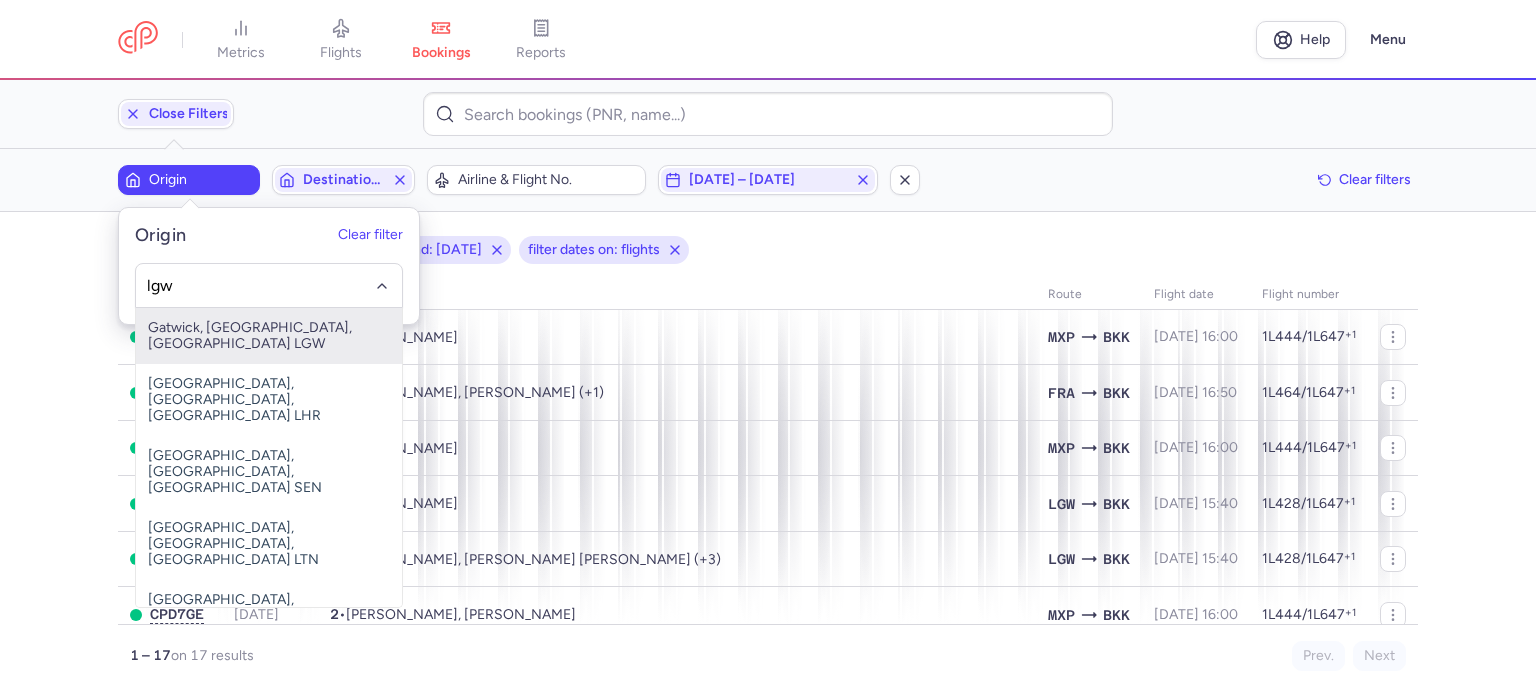 click on "Gatwick, [GEOGRAPHIC_DATA], [GEOGRAPHIC_DATA] LGW" at bounding box center (269, 336) 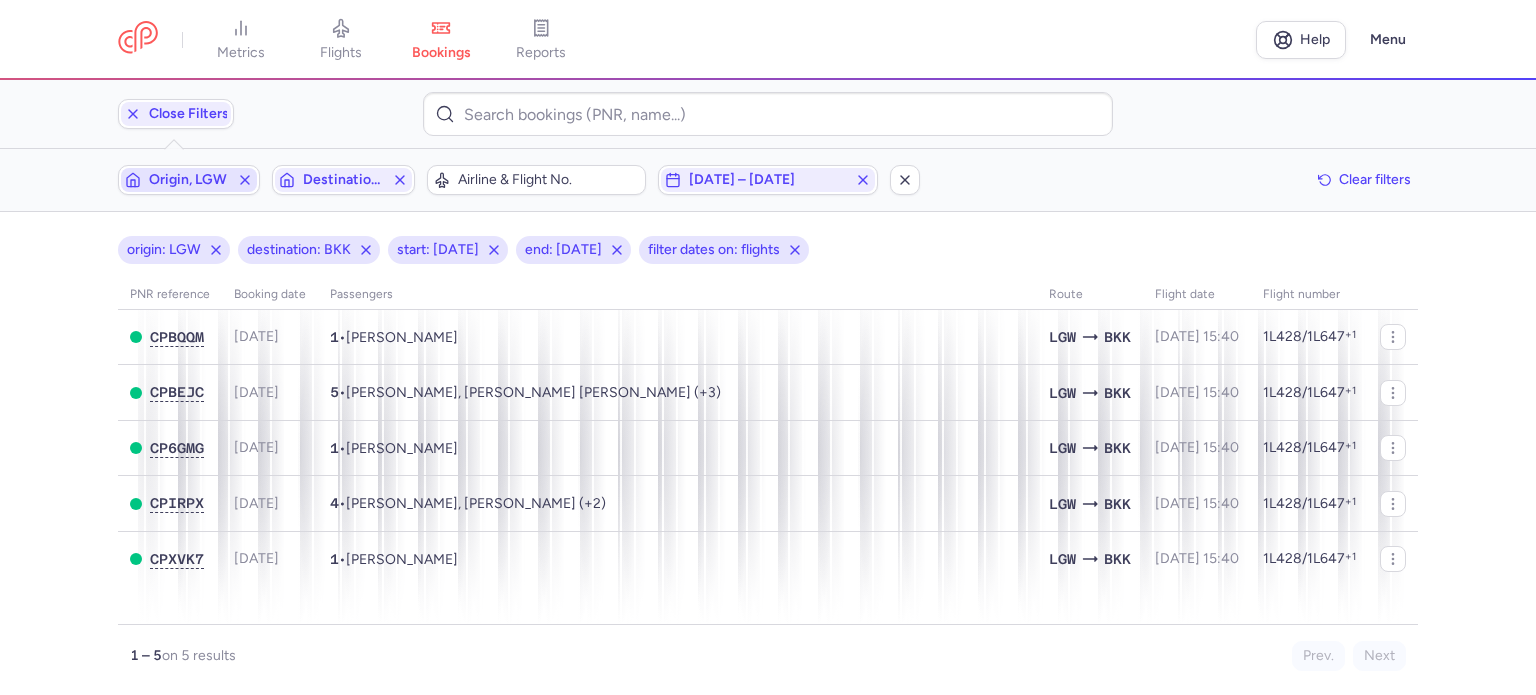 click 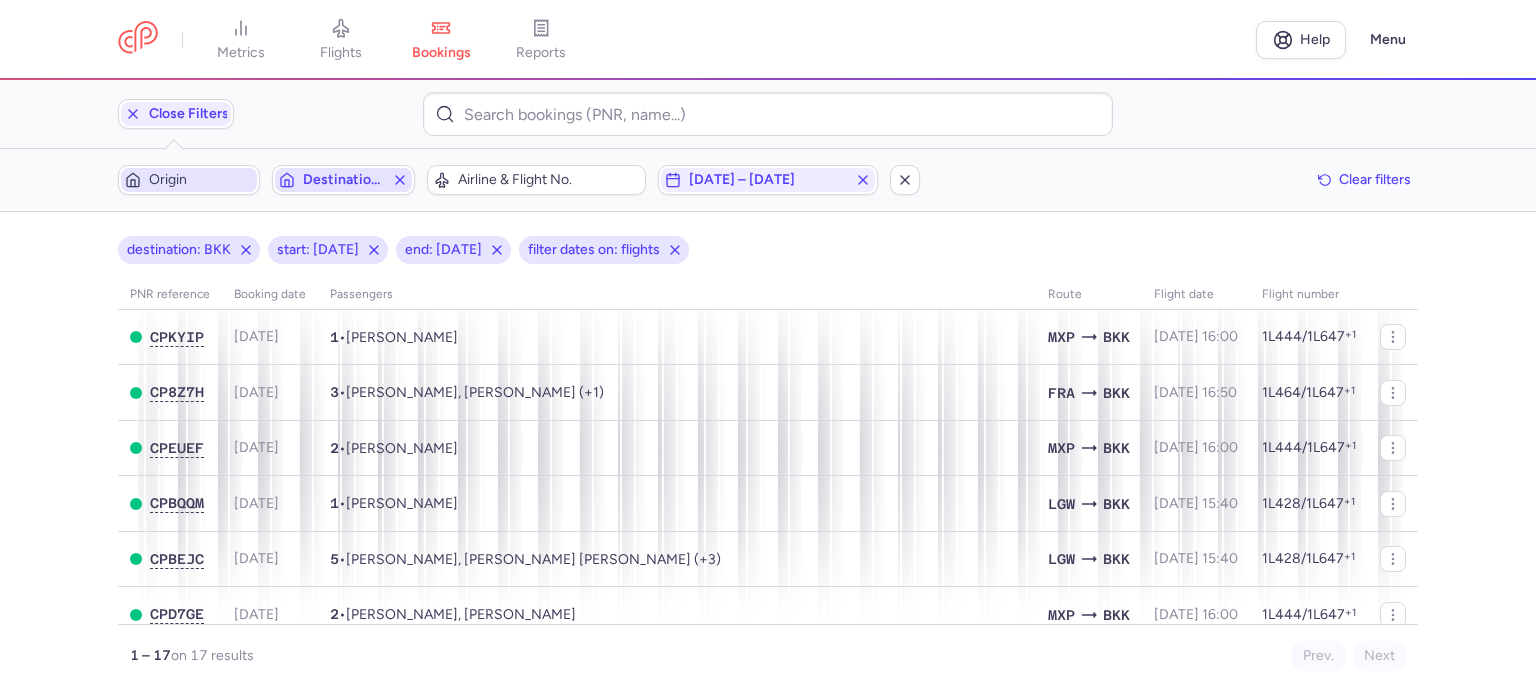 click 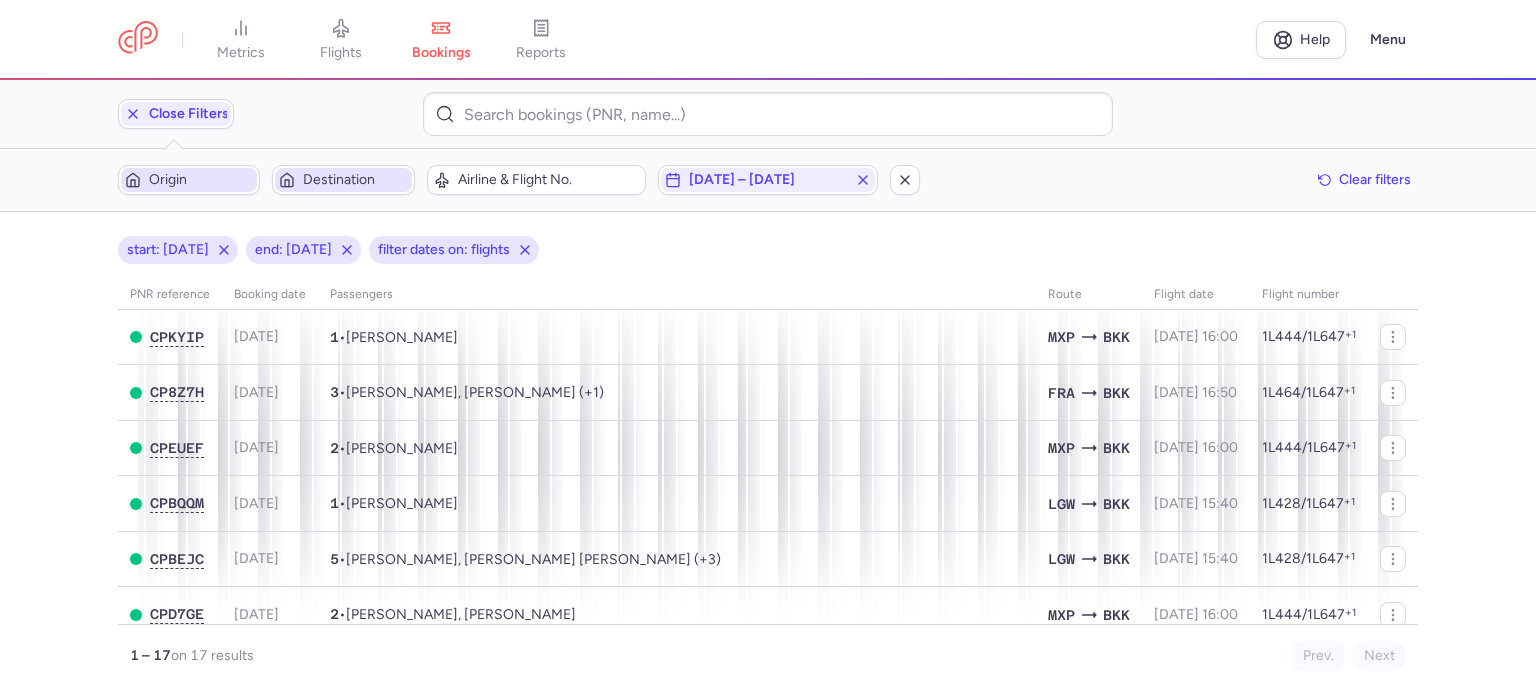 scroll, scrollTop: 0, scrollLeft: 0, axis: both 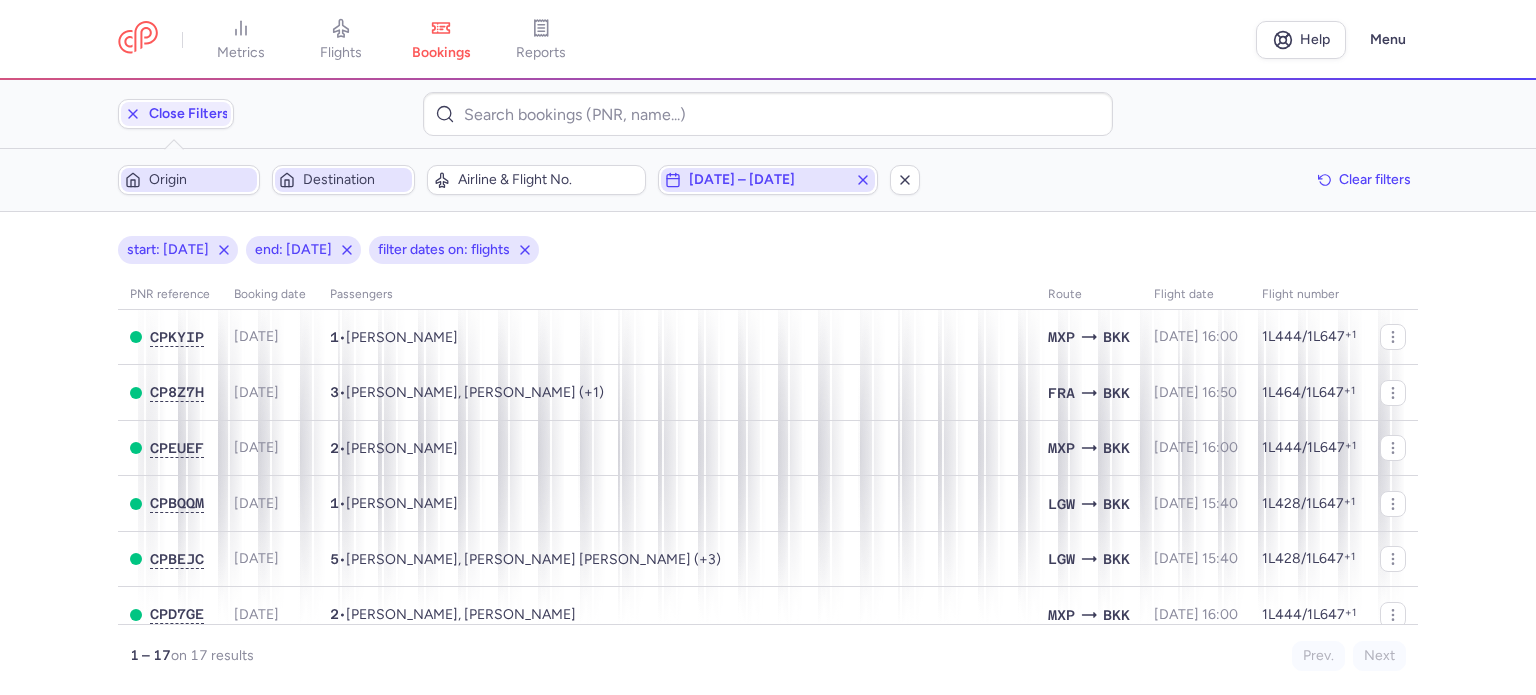 click 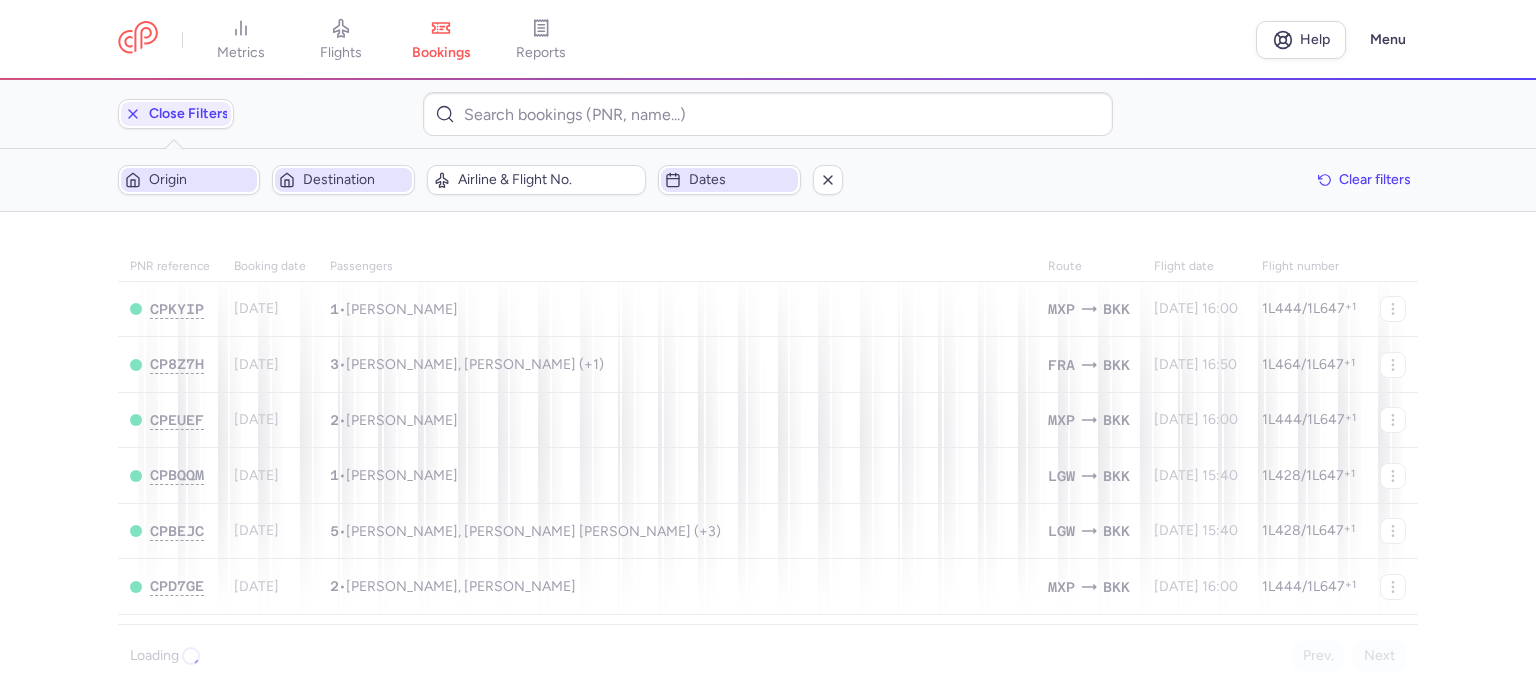 click on "Dates" at bounding box center [741, 180] 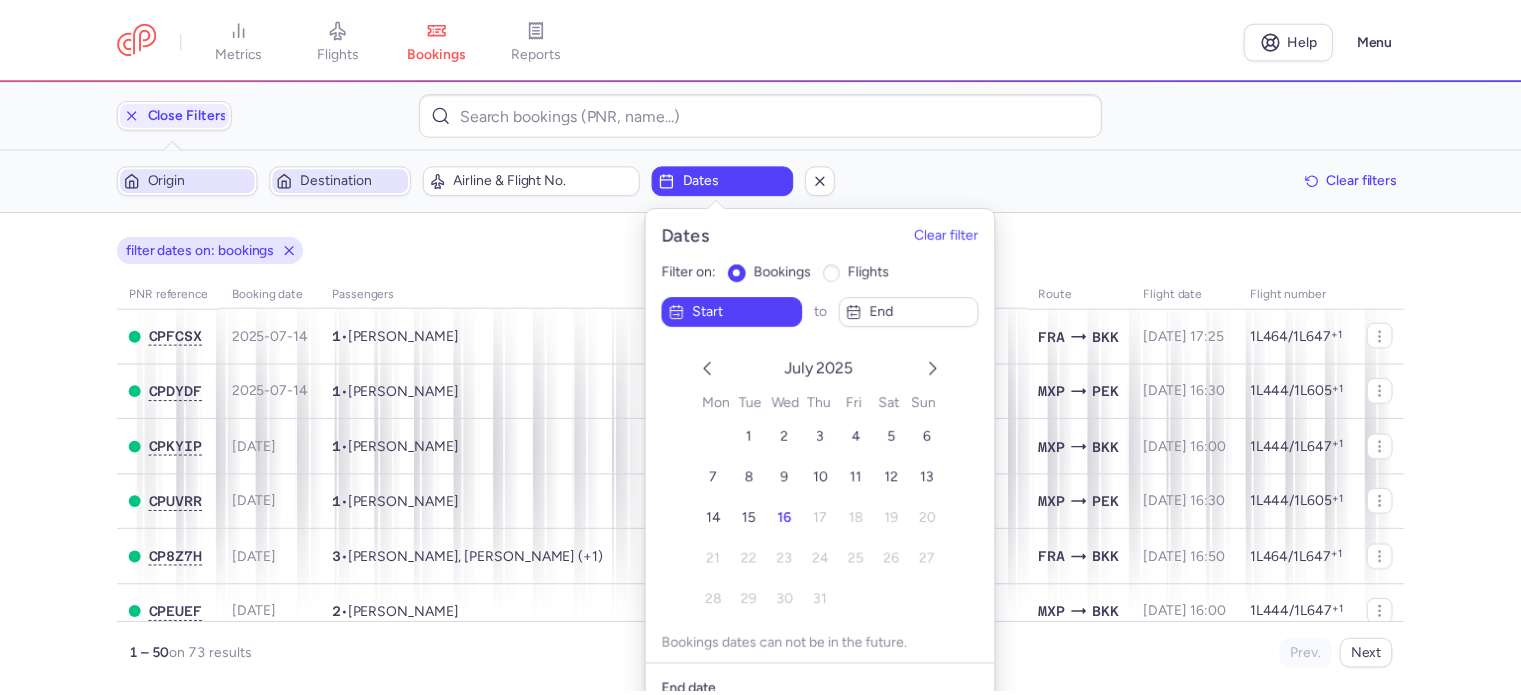 scroll, scrollTop: 64, scrollLeft: 0, axis: vertical 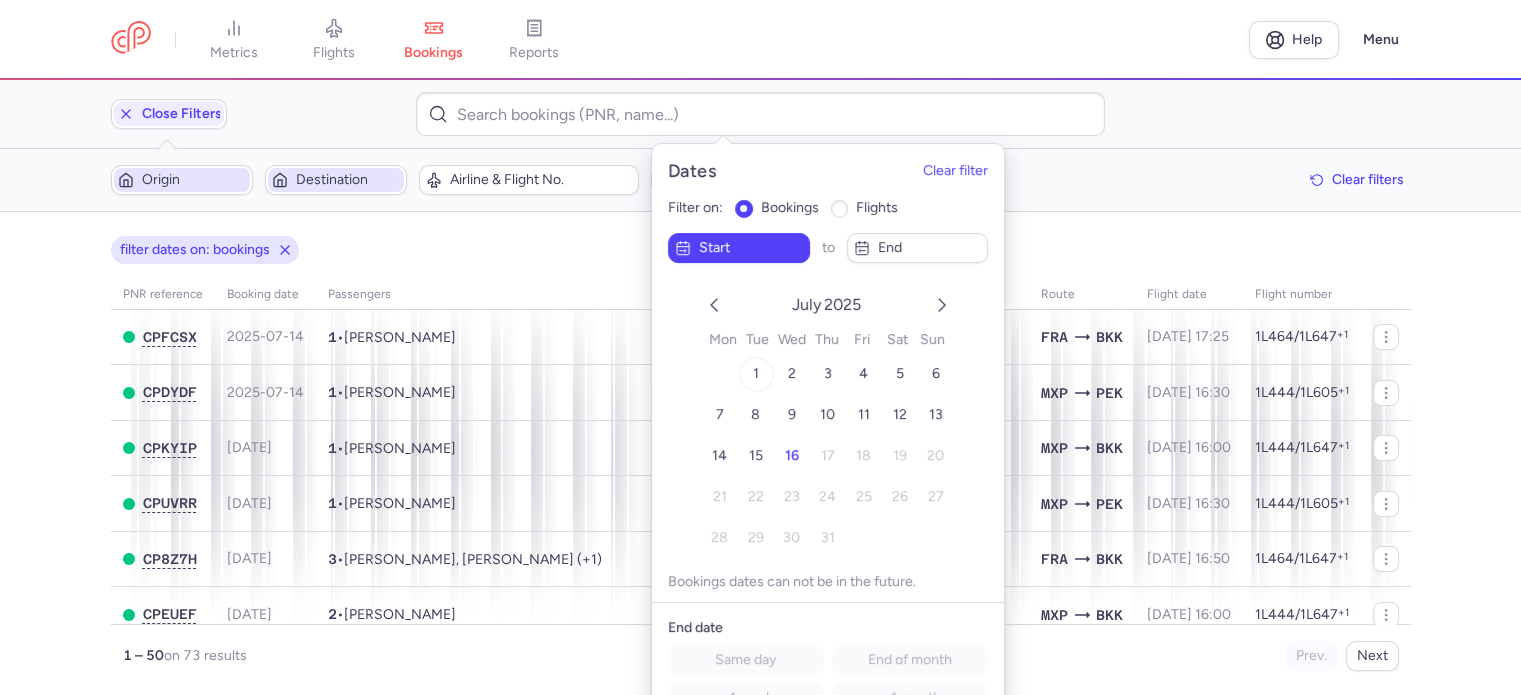 click on "1" at bounding box center [755, 373] 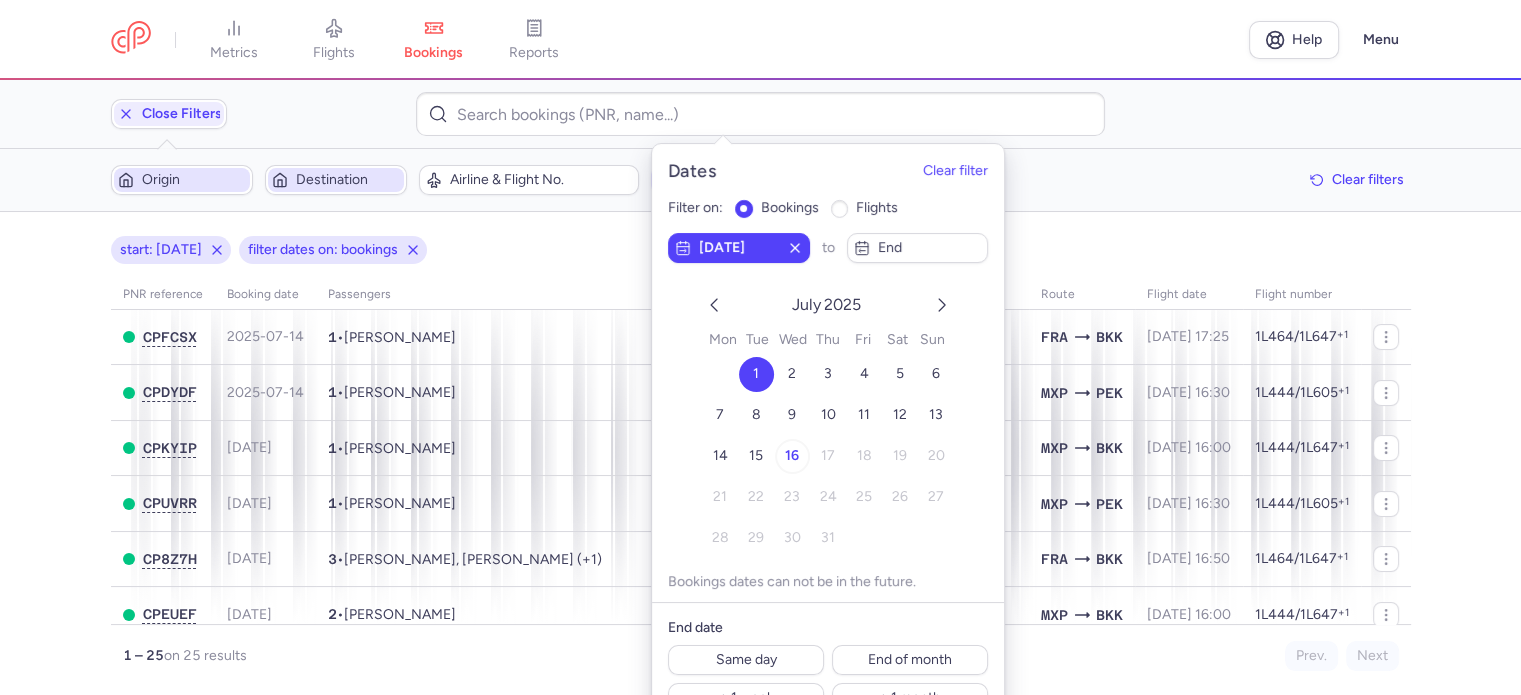 click on "16" at bounding box center [792, 455] 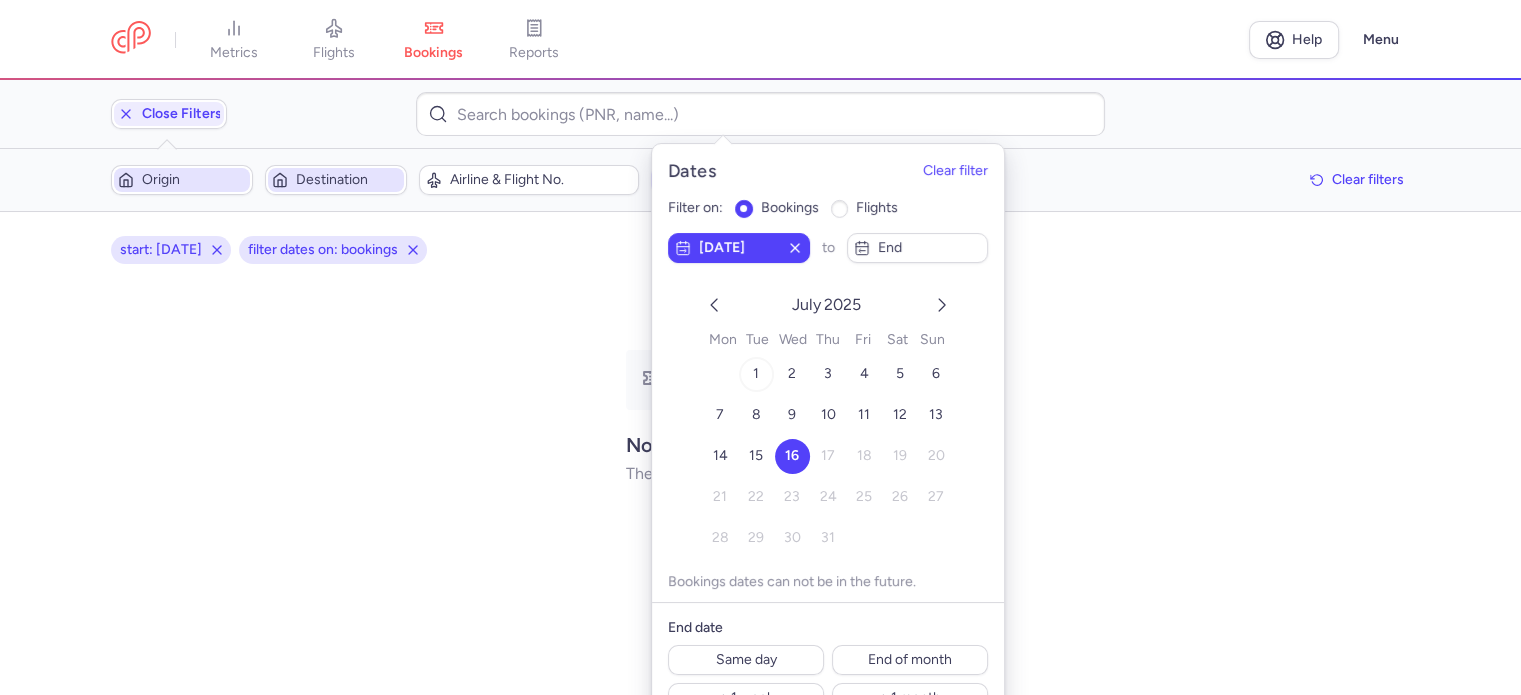 click on "1" at bounding box center (756, 373) 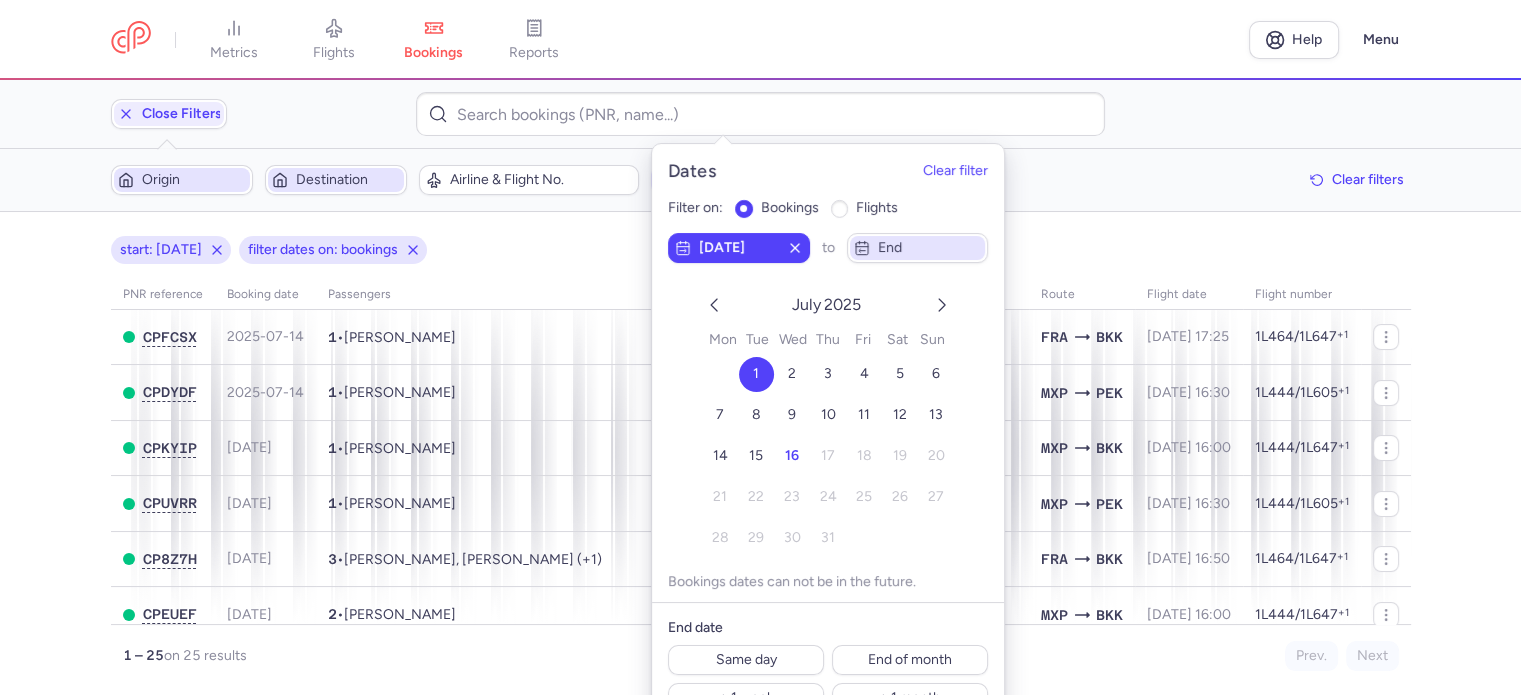 click on "end" at bounding box center [917, 247] 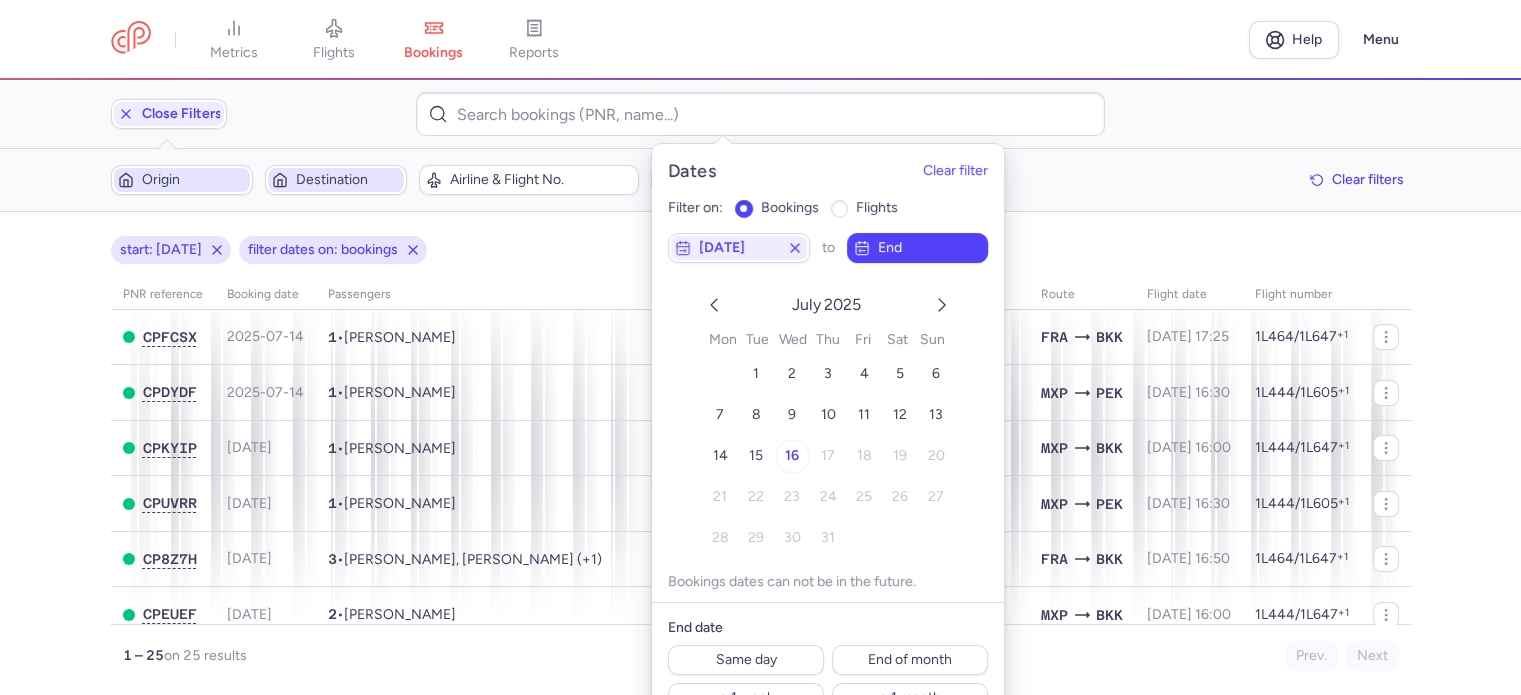 click on "16" at bounding box center (792, 455) 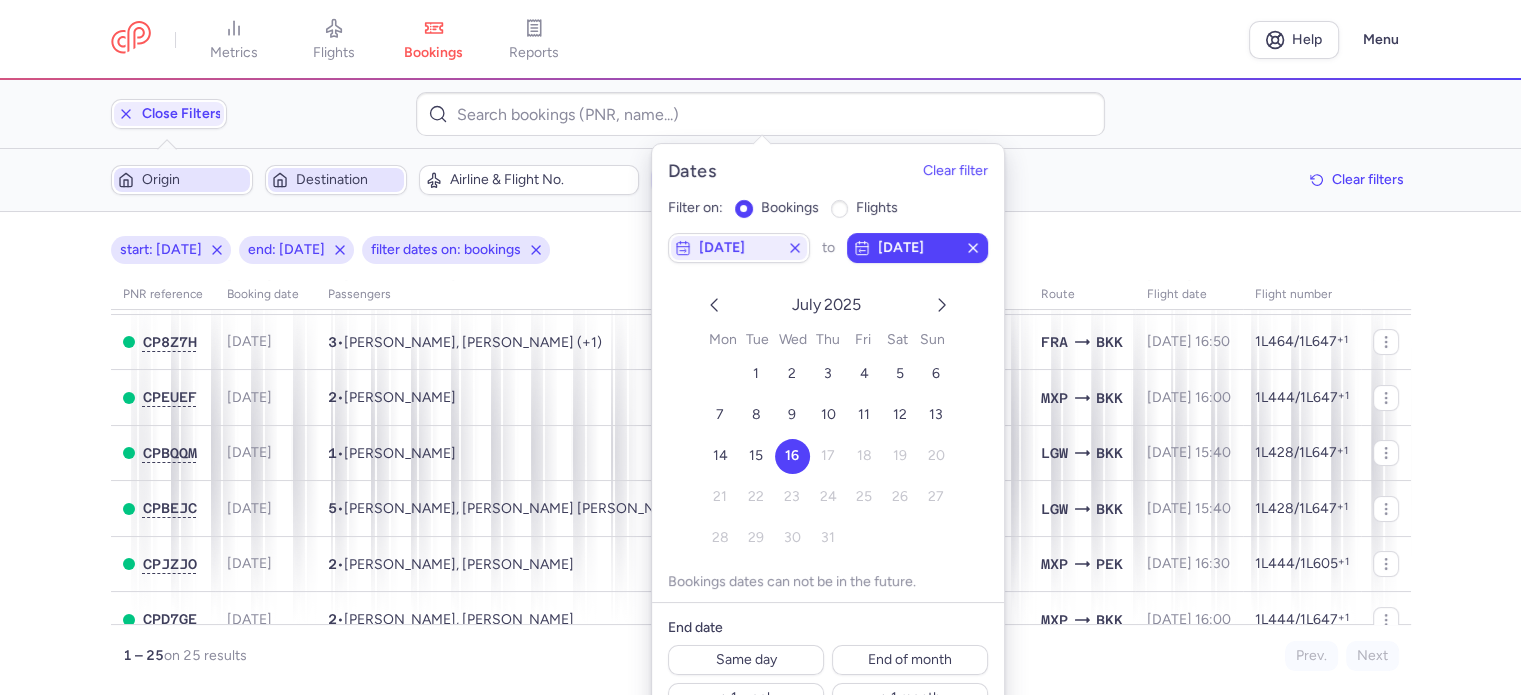 scroll, scrollTop: 300, scrollLeft: 0, axis: vertical 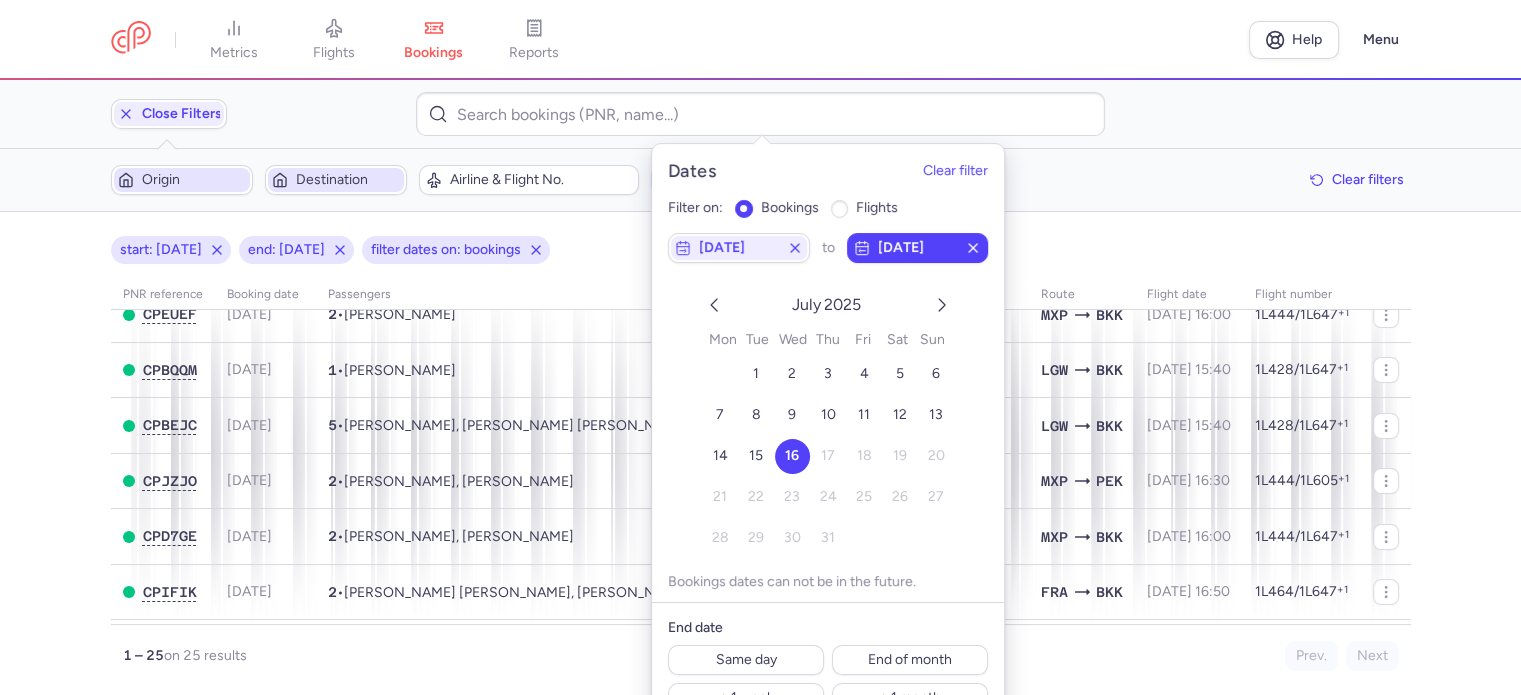 click on "Filters (3) – 25 results  Origin  Destination  Airline & Flight No.  [DATE] – [DATE]  Clear filters" at bounding box center [760, 180] 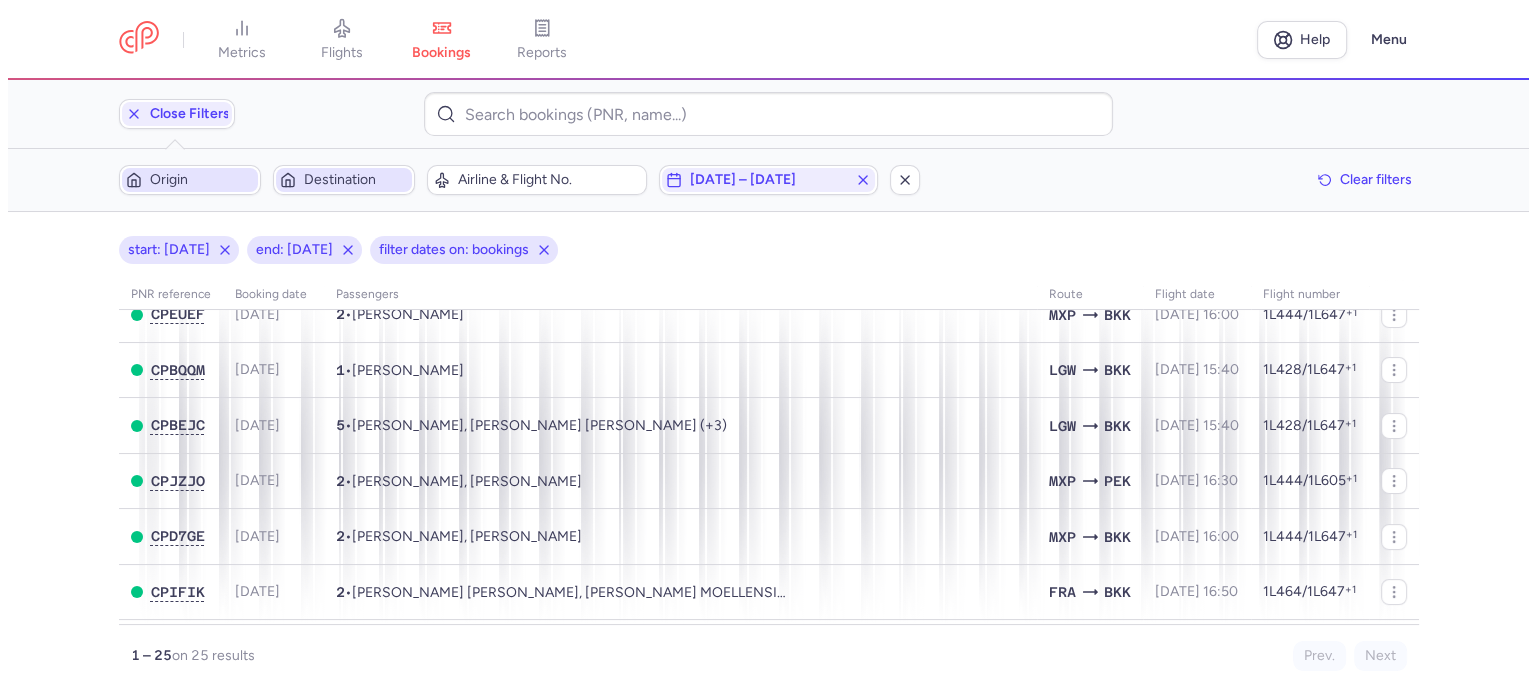 scroll, scrollTop: 0, scrollLeft: 0, axis: both 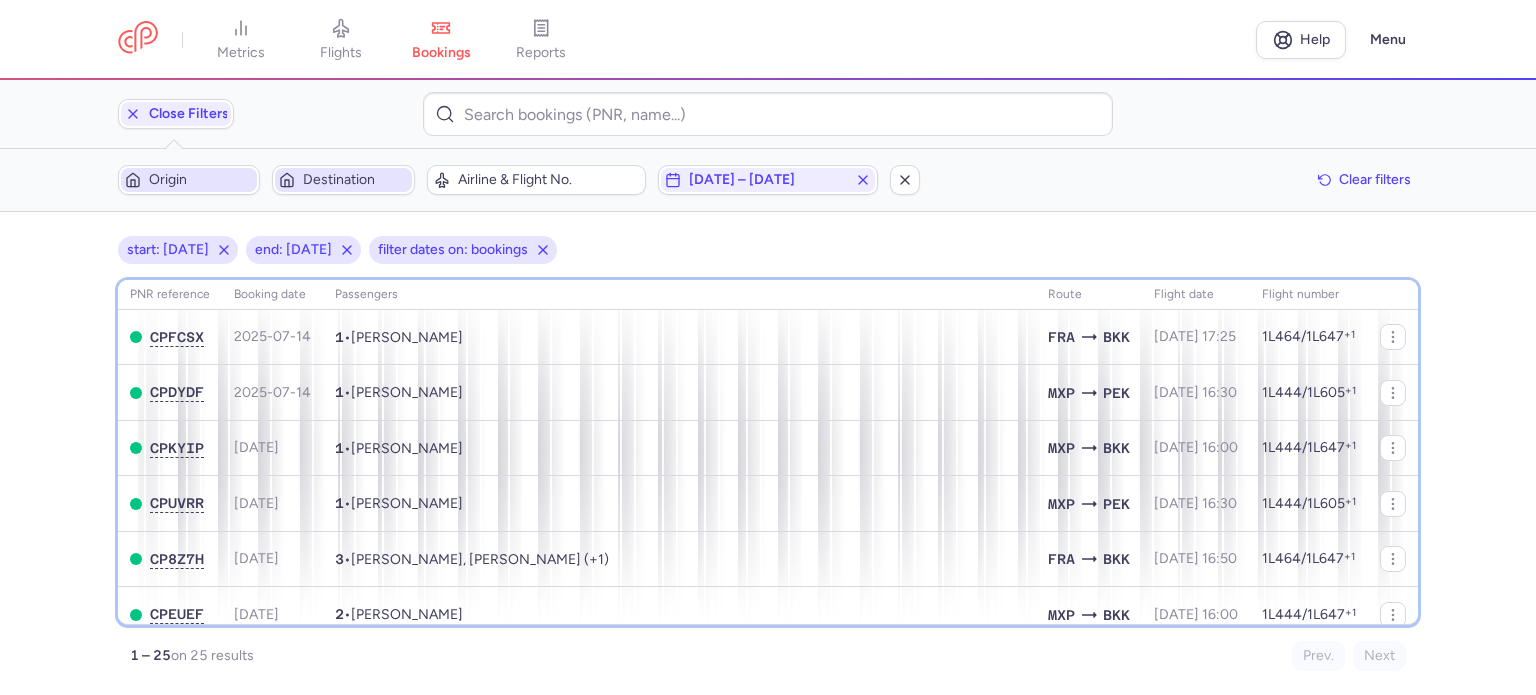 click on "flight date" 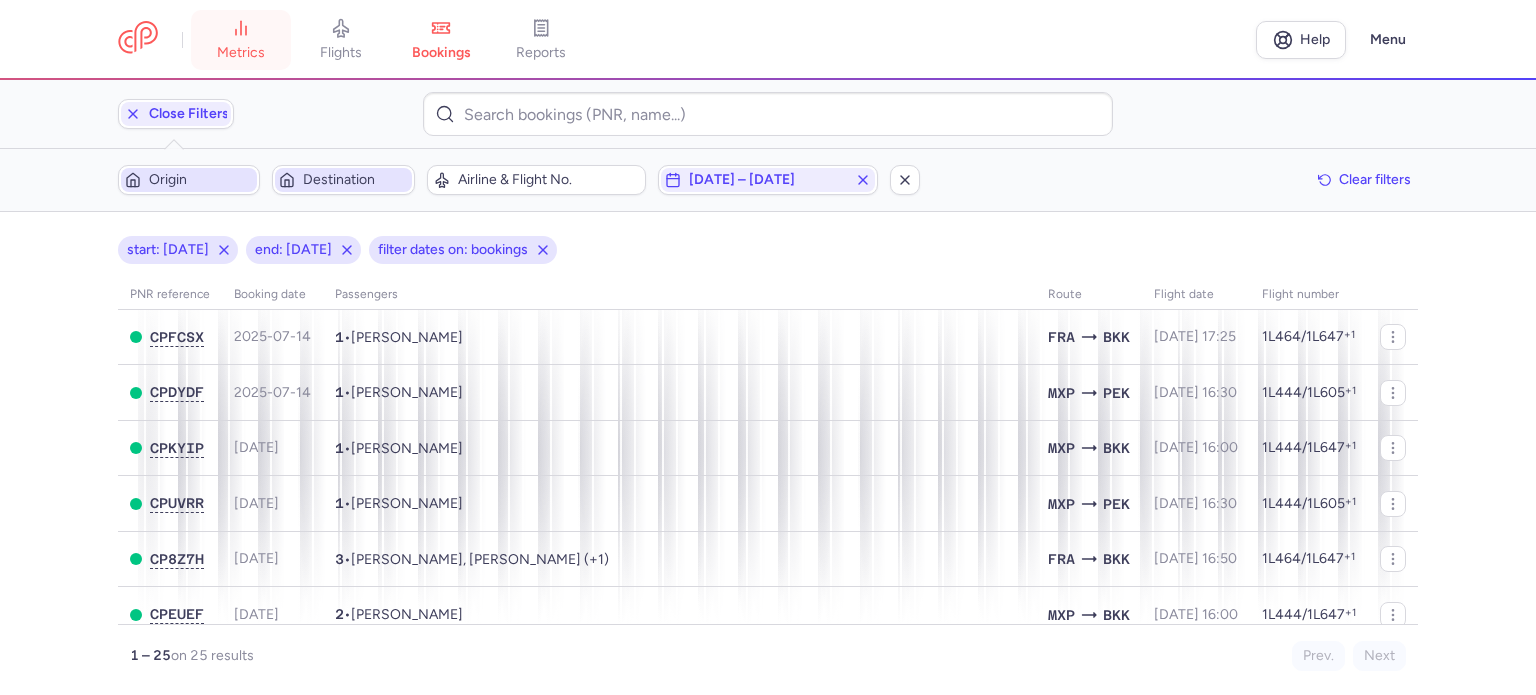 click on "metrics" at bounding box center [241, 40] 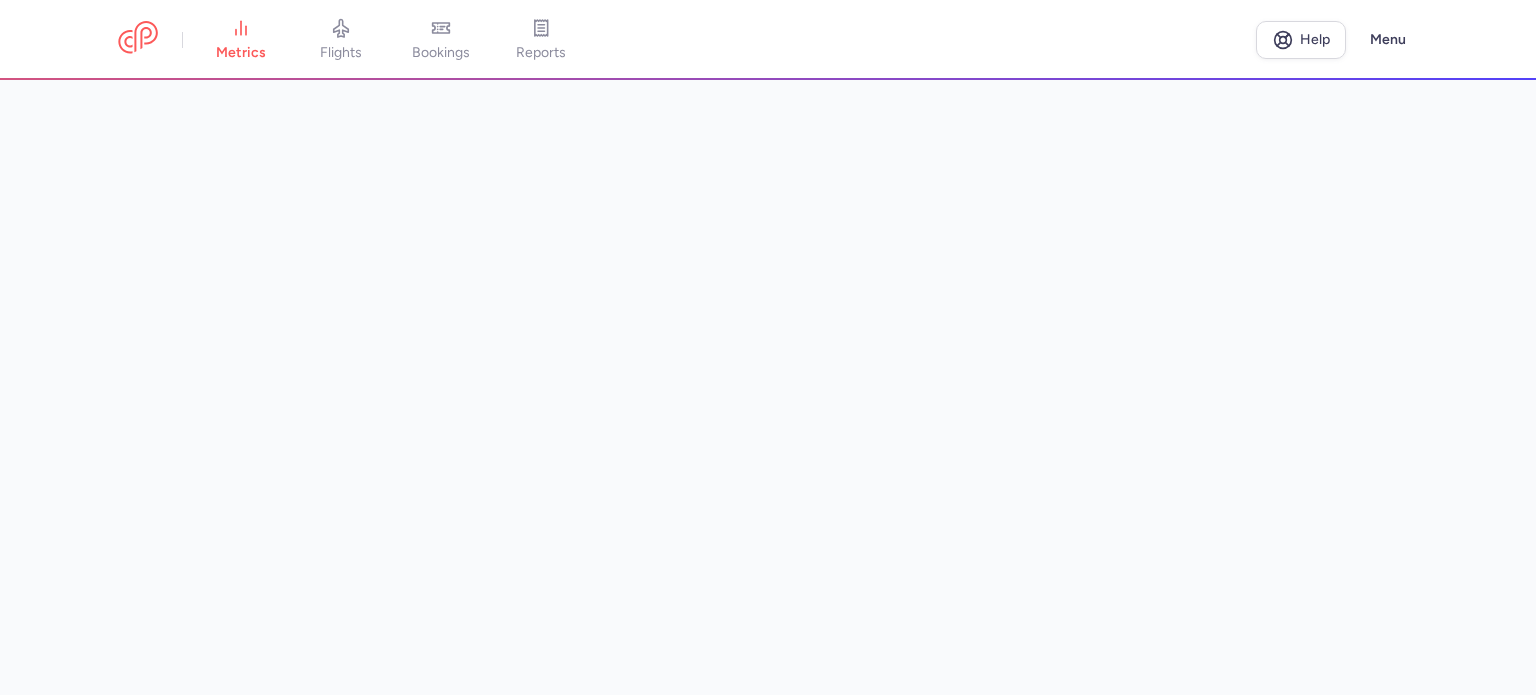 click at bounding box center (768, 387) 